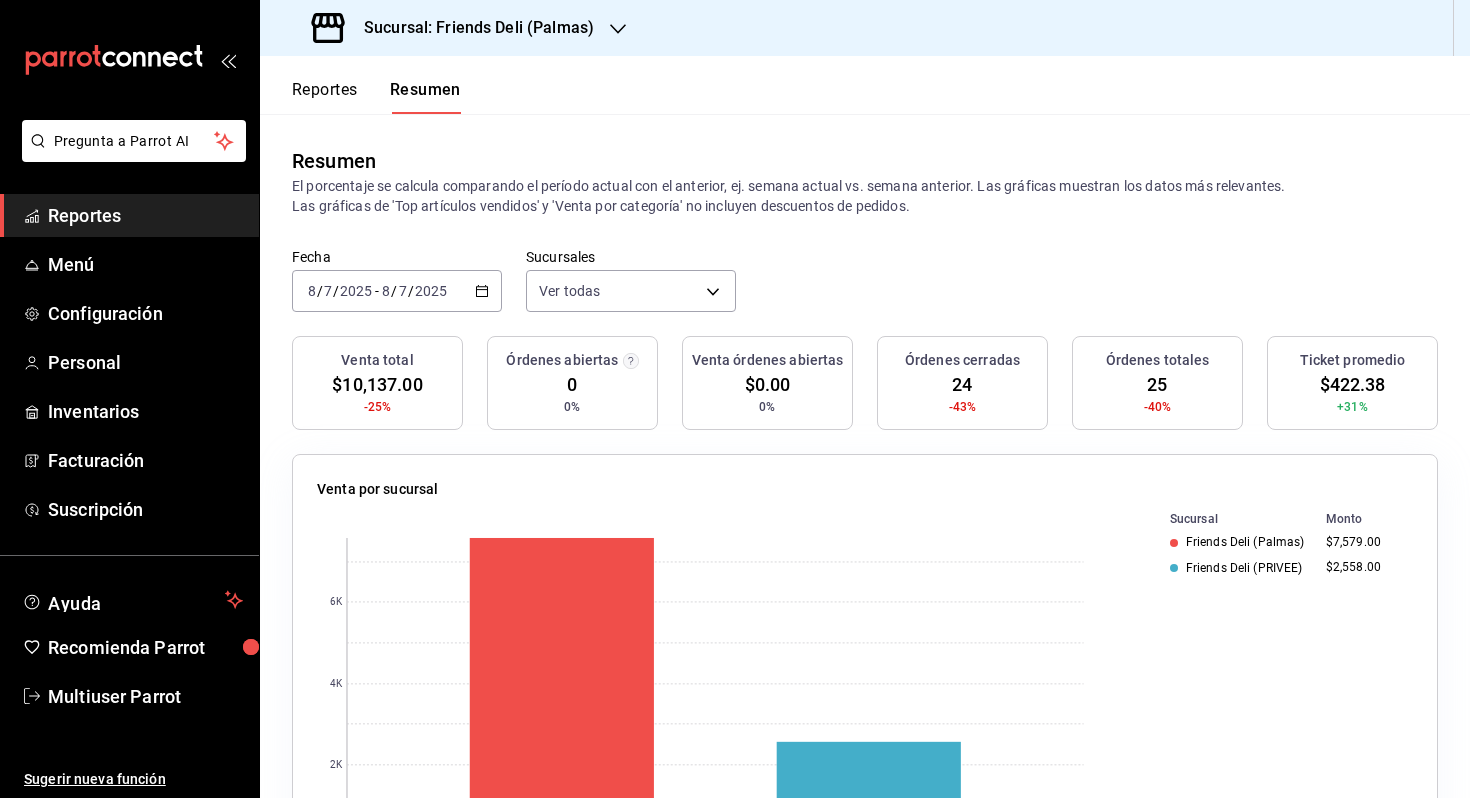 scroll, scrollTop: 0, scrollLeft: 0, axis: both 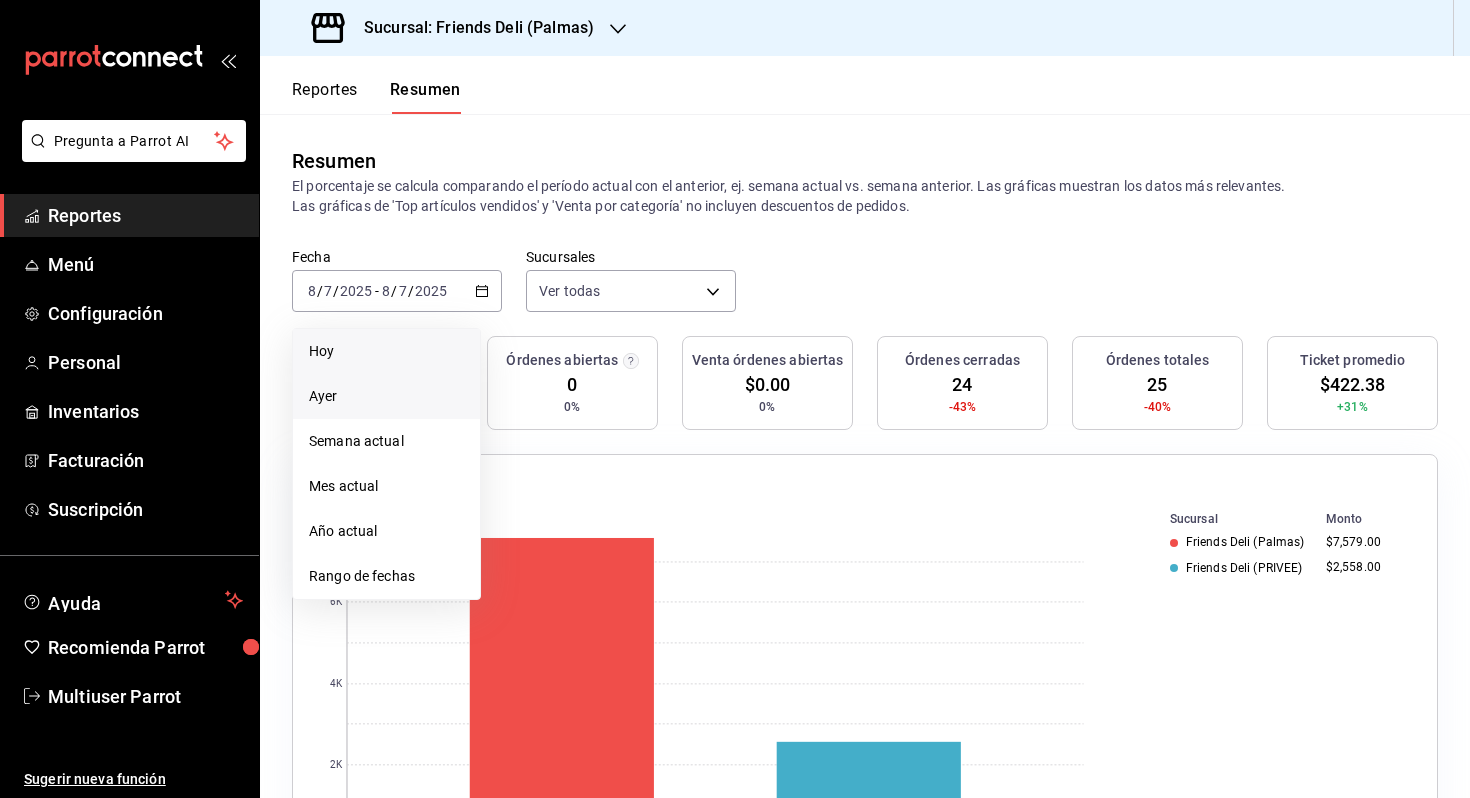 click on "Hoy" at bounding box center [386, 351] 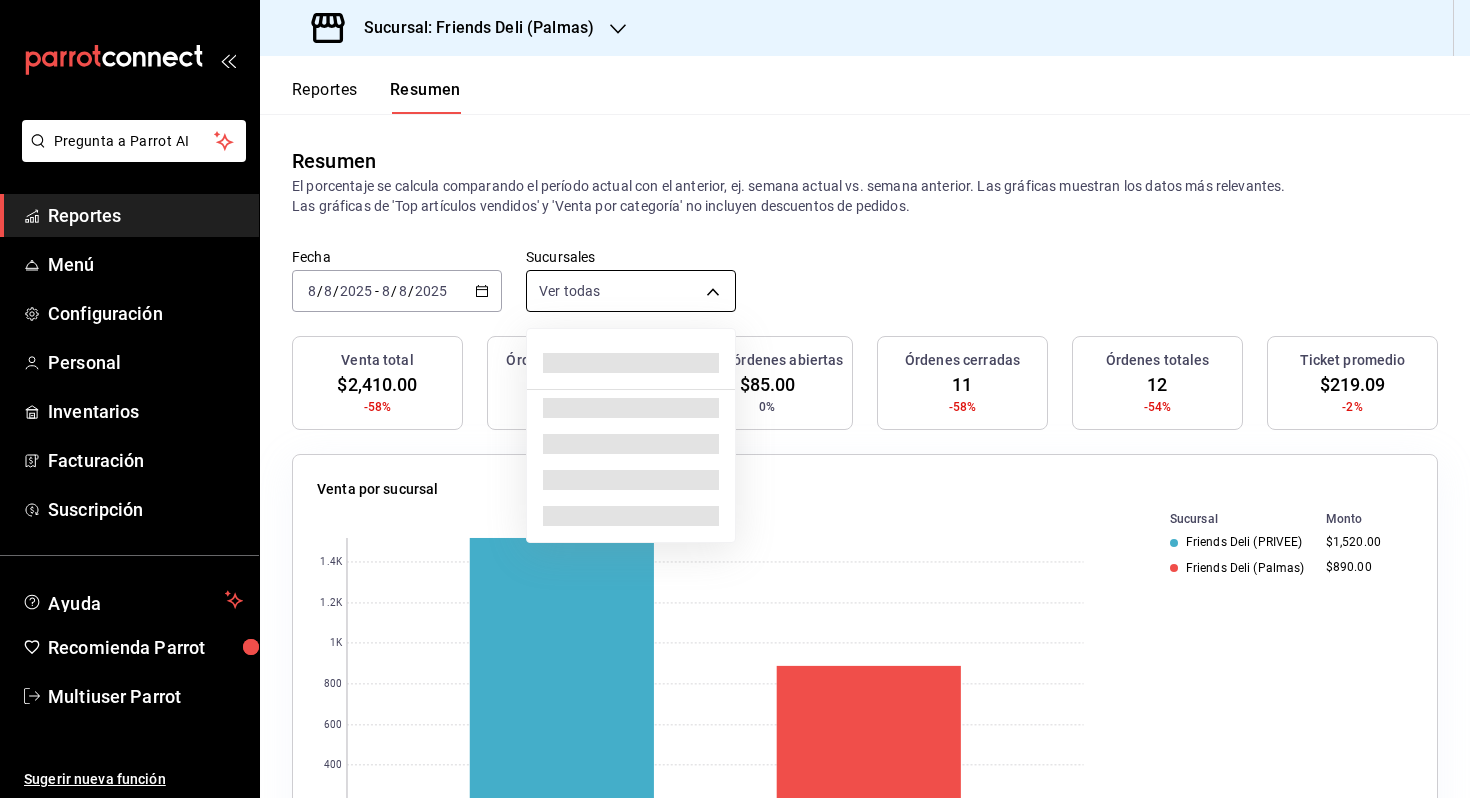 click on "Pregunta a Parrot AI Reportes   Menú   Configuración   Personal   Inventarios   Facturación   Suscripción   Ayuda Recomienda Parrot   Multiuser Parrot   Sugerir nueva función   Sucursal: Friends Deli (Palmas) Reportes Resumen Resumen El porcentaje se calcula comparando el período actual con el anterior, ej. semana actual vs. semana anterior. Las gráficas muestran los datos más relevantes.  Las gráficas de 'Top artículos vendidos' y 'Venta por categoría' no incluyen descuentos de pedidos. Fecha 2025-08-08 8 / 8 / 2025 - 2025-08-08 8 / 8 / 2025 Sucursales Ver todas [object Object],[object Object] Venta total $2,410.00 -58% Órdenes abiertas 1 0% Venta órdenes abiertas $85.00 0% Órdenes cerradas 11 -58% Órdenes totales 12 -54% Ticket promedio $219.09 -2% Venta por sucursal 0 200 400 600 800 1K 1.2K 1.4K Sucursal Monto Friends Deli (PRIVEE) $1,520.00 Friends Deli (Palmas) $890.00 Venta por marca  0 200 400 600 800 1K 1.2K 1.4K Marca Monto Friends Deli (Lomas de Vista Hermosa) $1,520.00 $890.00 Monto" at bounding box center [735, 399] 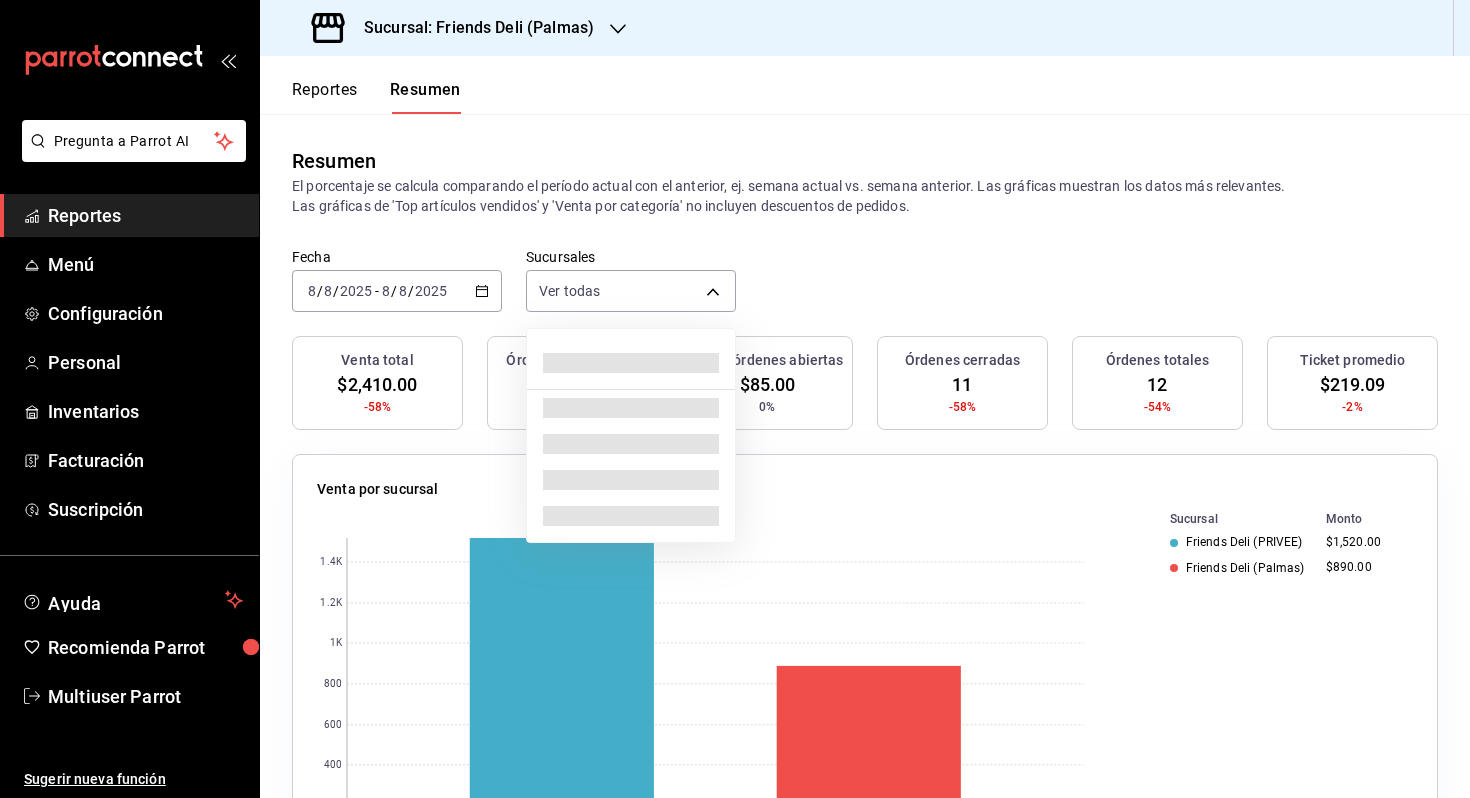 click at bounding box center (735, 399) 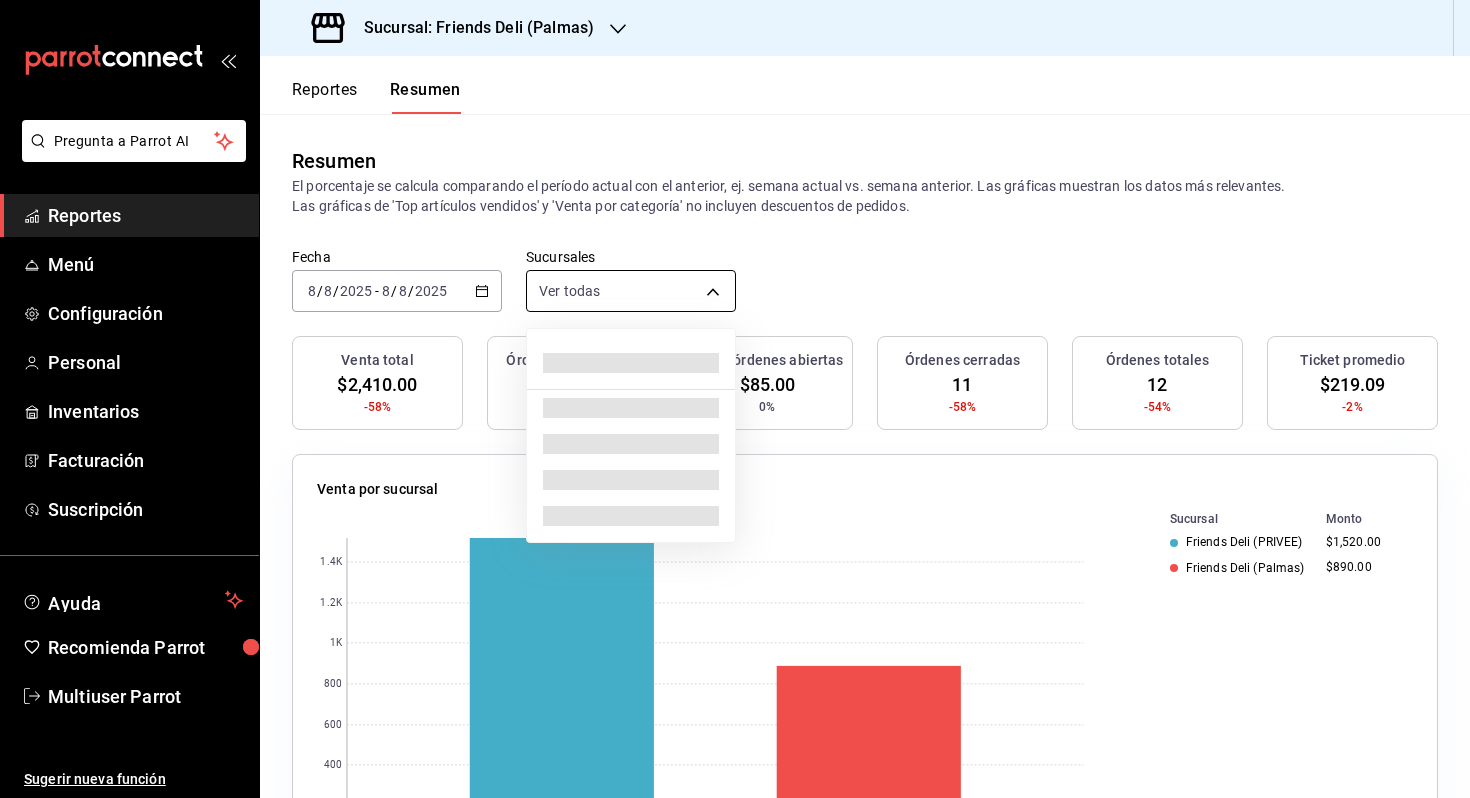 click on "Pregunta a Parrot AI Reportes   Menú   Configuración   Personal   Inventarios   Facturación   Suscripción   Ayuda Recomienda Parrot   Multiuser Parrot   Sugerir nueva función   Sucursal: Friends Deli (Palmas) Reportes Resumen Resumen El porcentaje se calcula comparando el período actual con el anterior, ej. semana actual vs. semana anterior. Las gráficas muestran los datos más relevantes.  Las gráficas de 'Top artículos vendidos' y 'Venta por categoría' no incluyen descuentos de pedidos. Fecha 2025-08-08 8 / 8 / 2025 - 2025-08-08 8 / 8 / 2025 Sucursales Ver todas [object Object],[object Object] Venta total $2,410.00 -58% Órdenes abiertas 1 0% Venta órdenes abiertas $85.00 0% Órdenes cerradas 11 -58% Órdenes totales 12 -54% Ticket promedio $219.09 -2% Venta por sucursal 0 200 400 600 800 1K 1.2K 1.4K Sucursal Monto Friends Deli (PRIVEE) $1,520.00 Friends Deli (Palmas) $890.00 Venta por marca  0 200 400 600 800 1K 1.2K 1.4K Marca Monto Friends Deli (Lomas de Vista Hermosa) $1,520.00 $890.00 Monto" at bounding box center [735, 399] 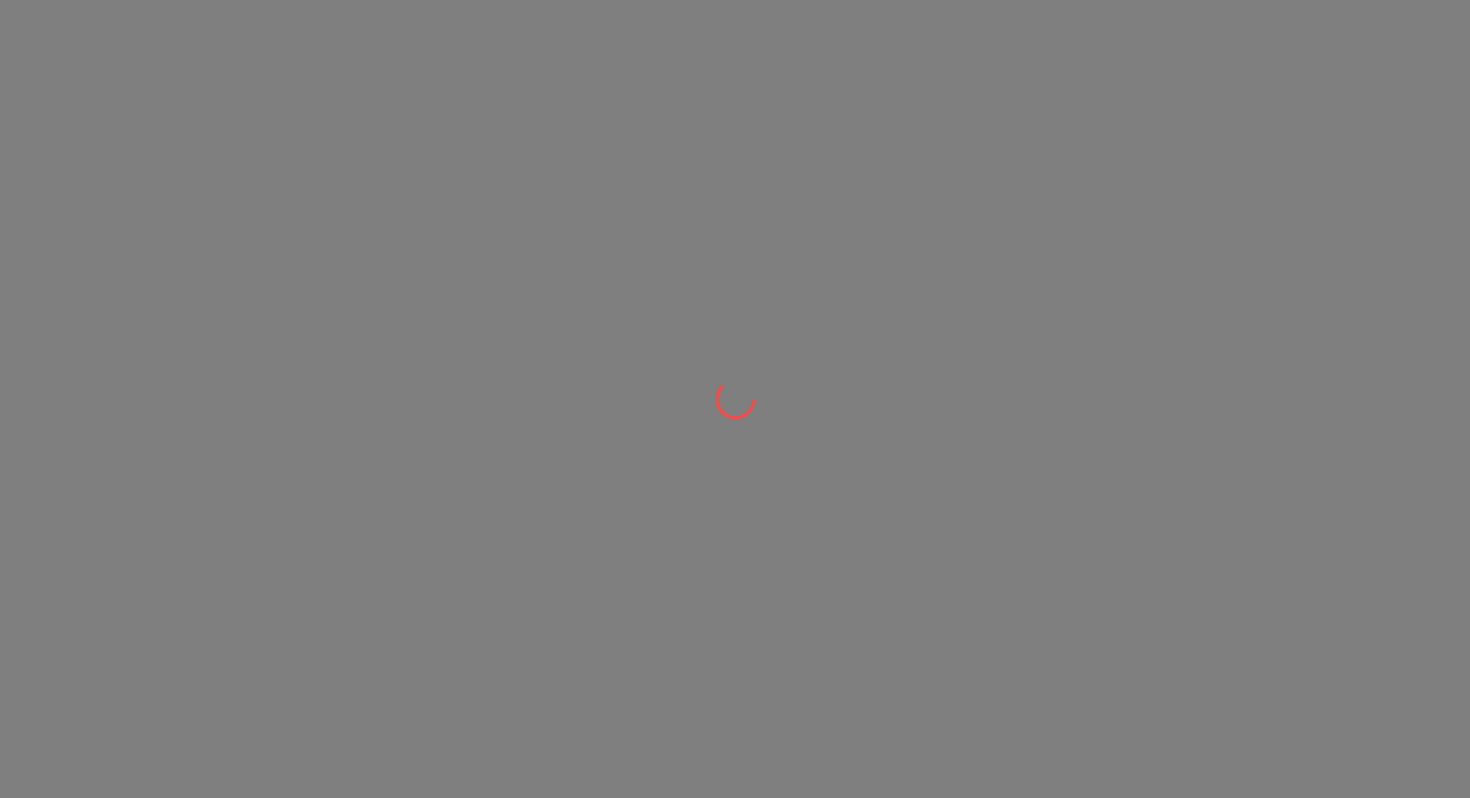 scroll, scrollTop: 0, scrollLeft: 0, axis: both 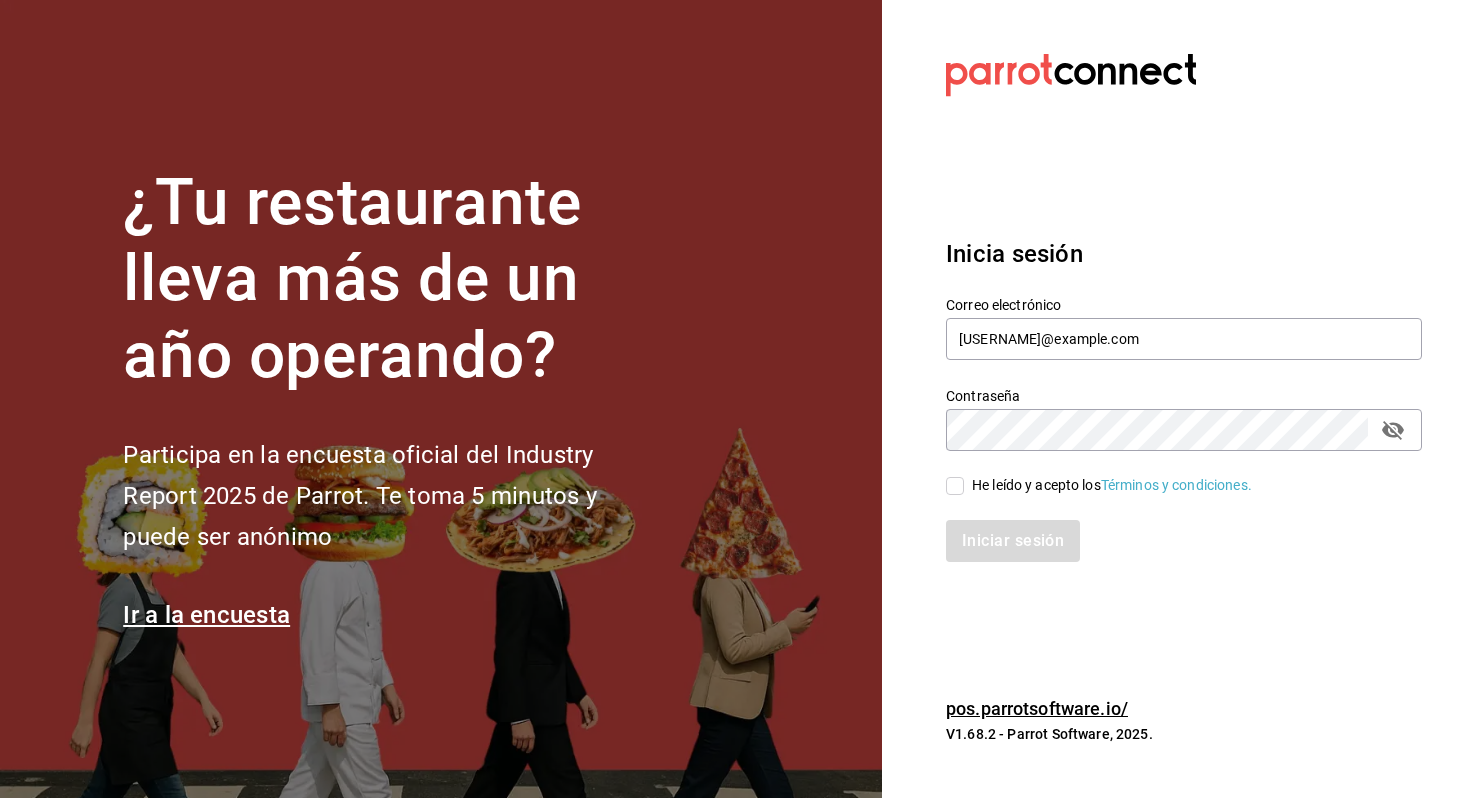 click on "He leído y acepto los  Términos y condiciones." at bounding box center (1112, 485) 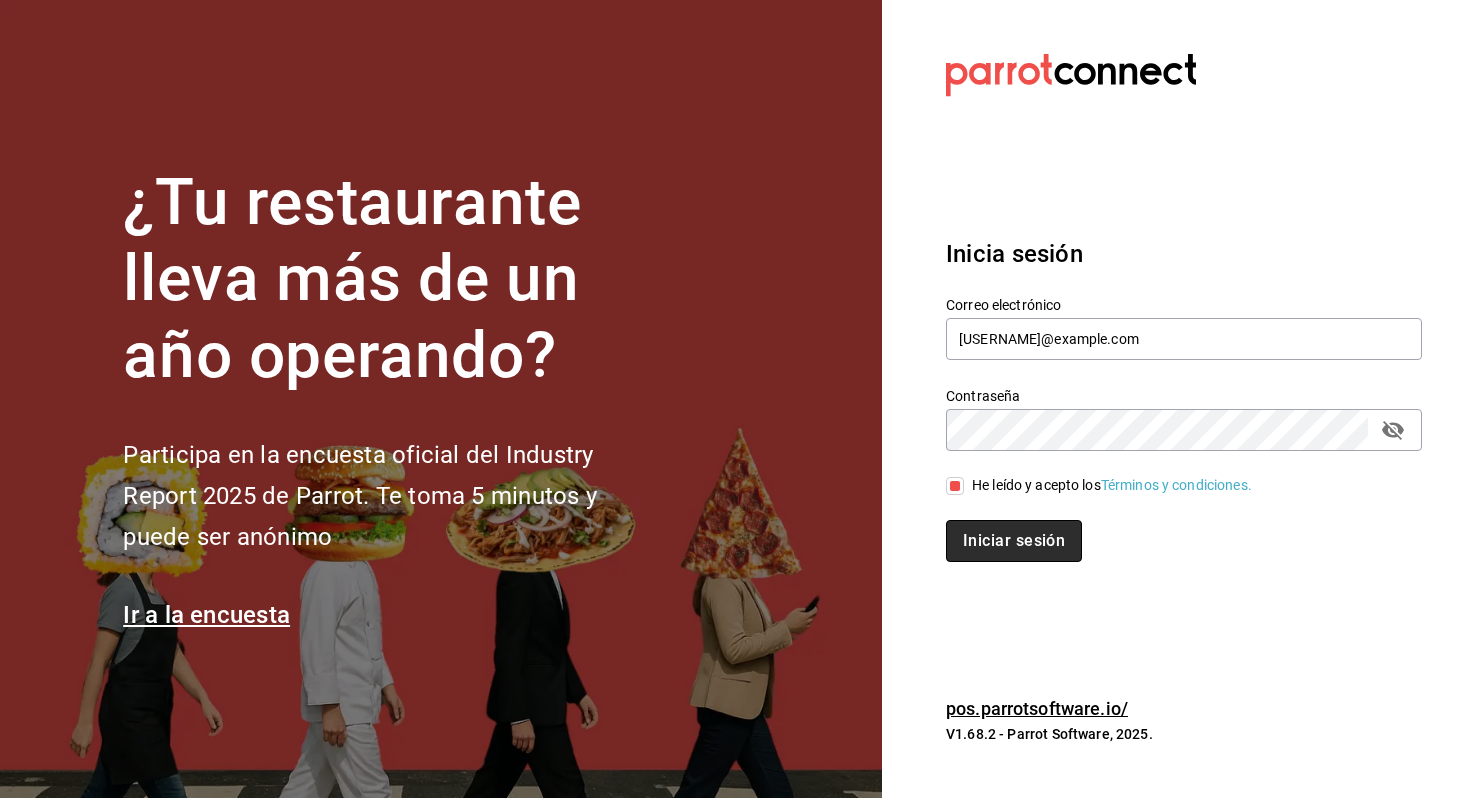 click on "Iniciar sesión" at bounding box center [1014, 541] 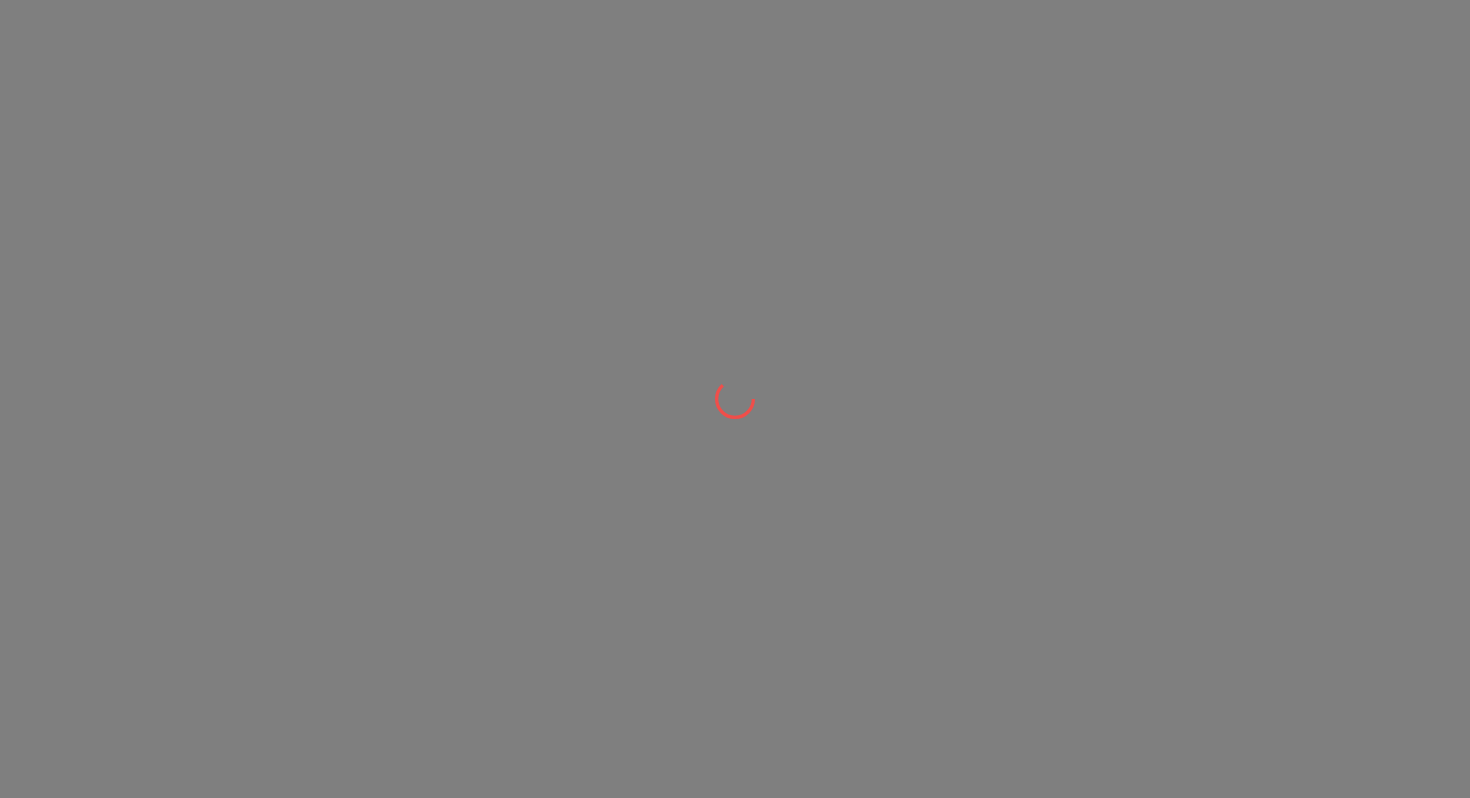 scroll, scrollTop: 0, scrollLeft: 0, axis: both 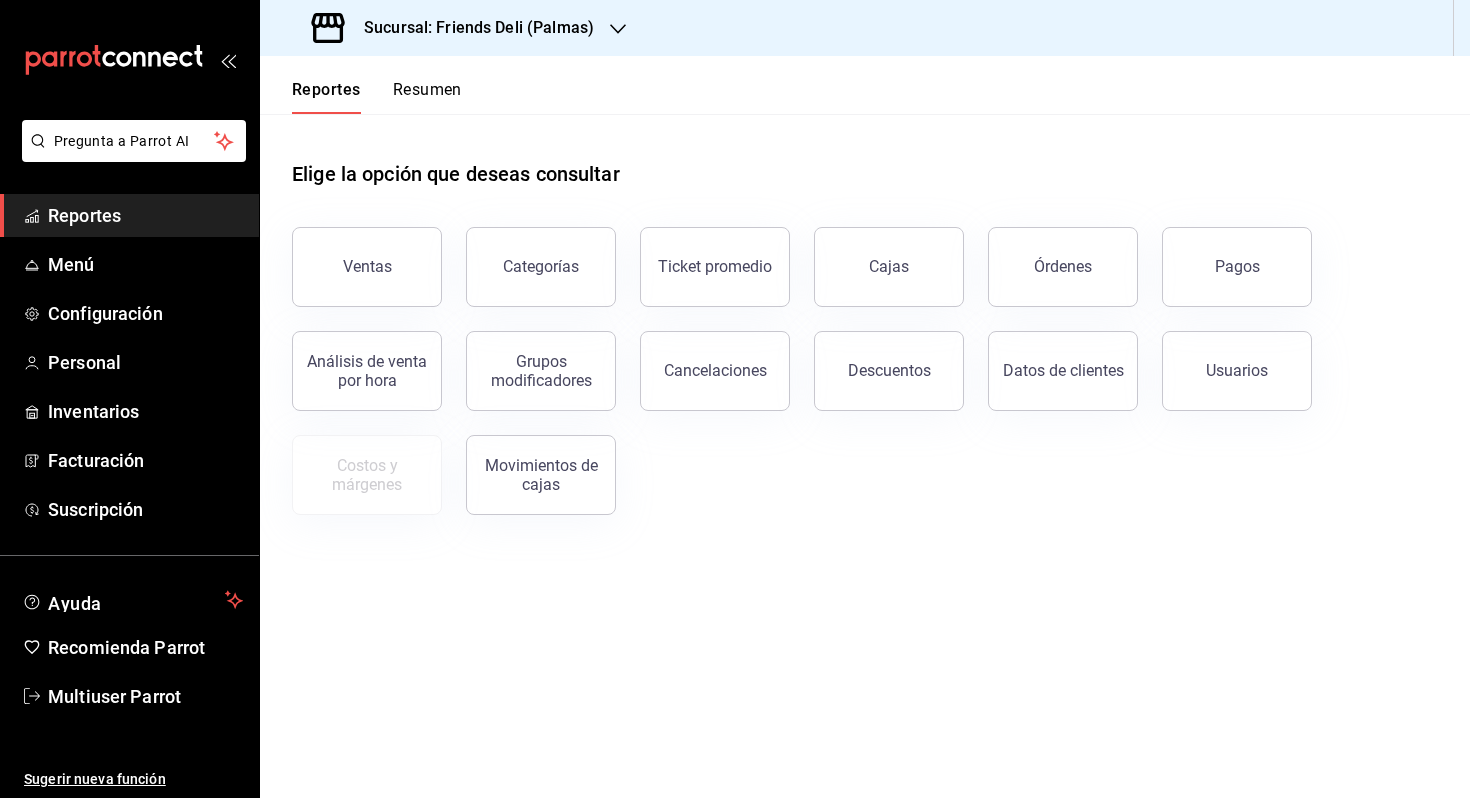 click on "Resumen" at bounding box center (427, 97) 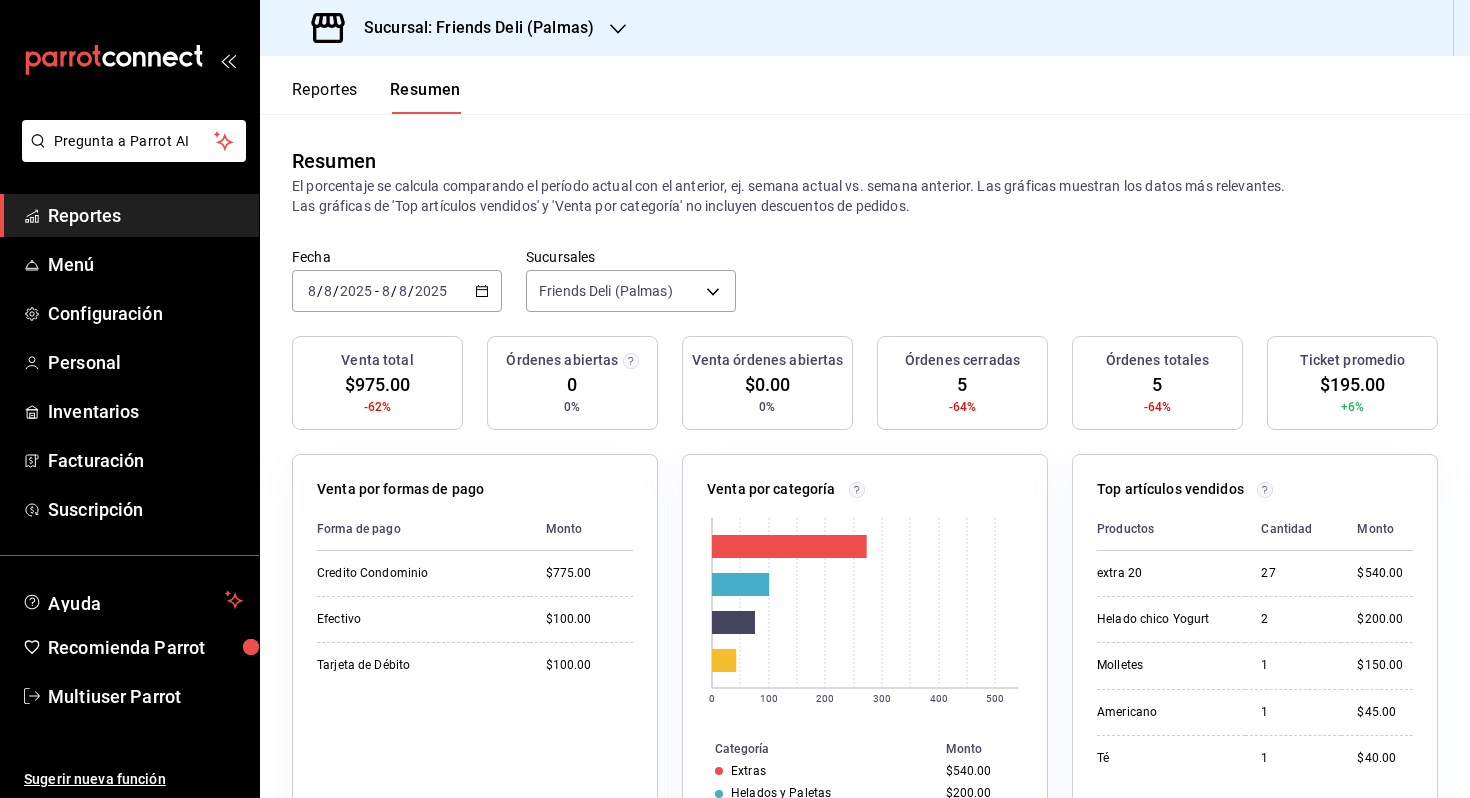 click on "2025-08-08 8 / 8 / 2025 - 2025-08-08 8 / 8 / 2025" at bounding box center [397, 291] 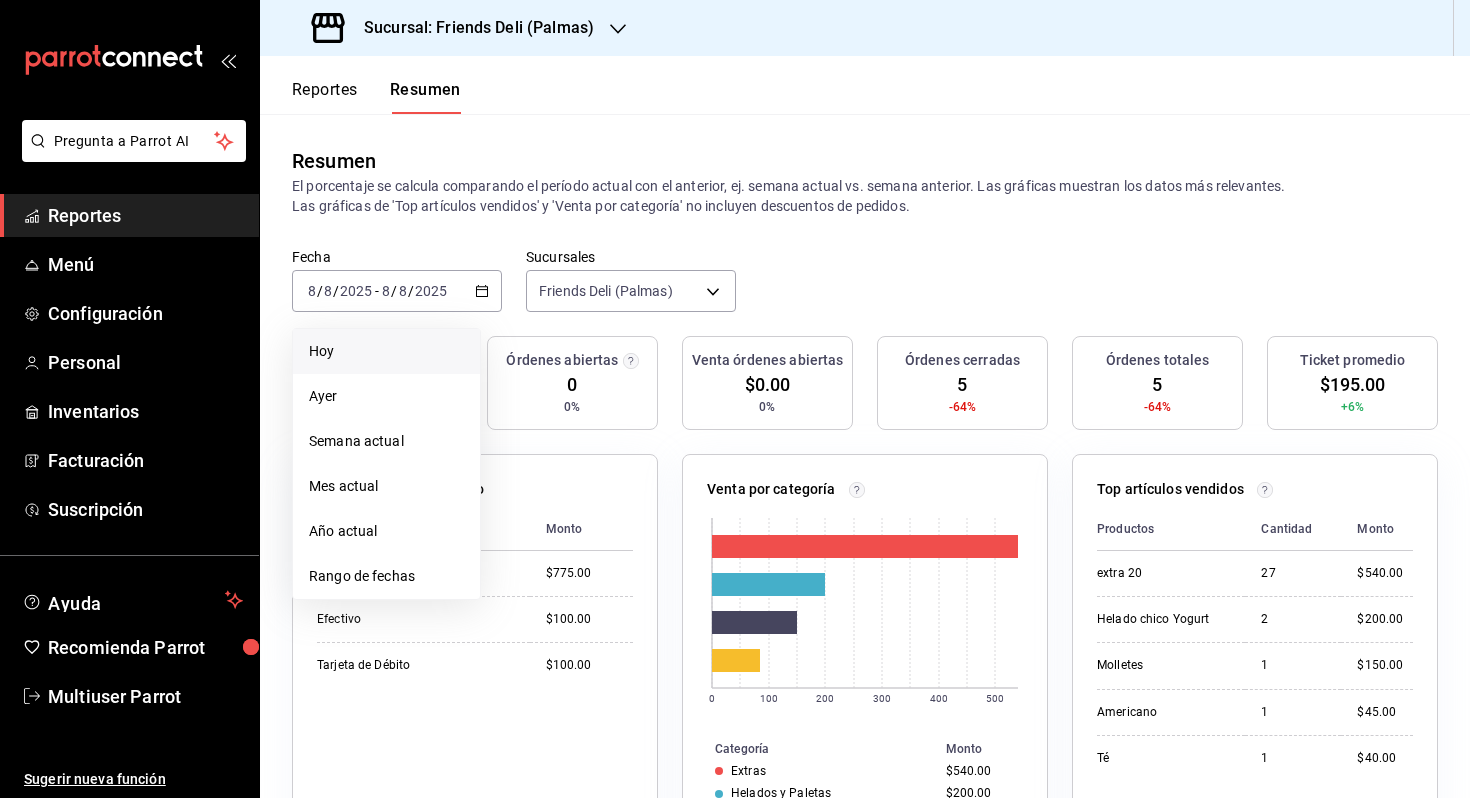 click on "Hoy" at bounding box center (386, 351) 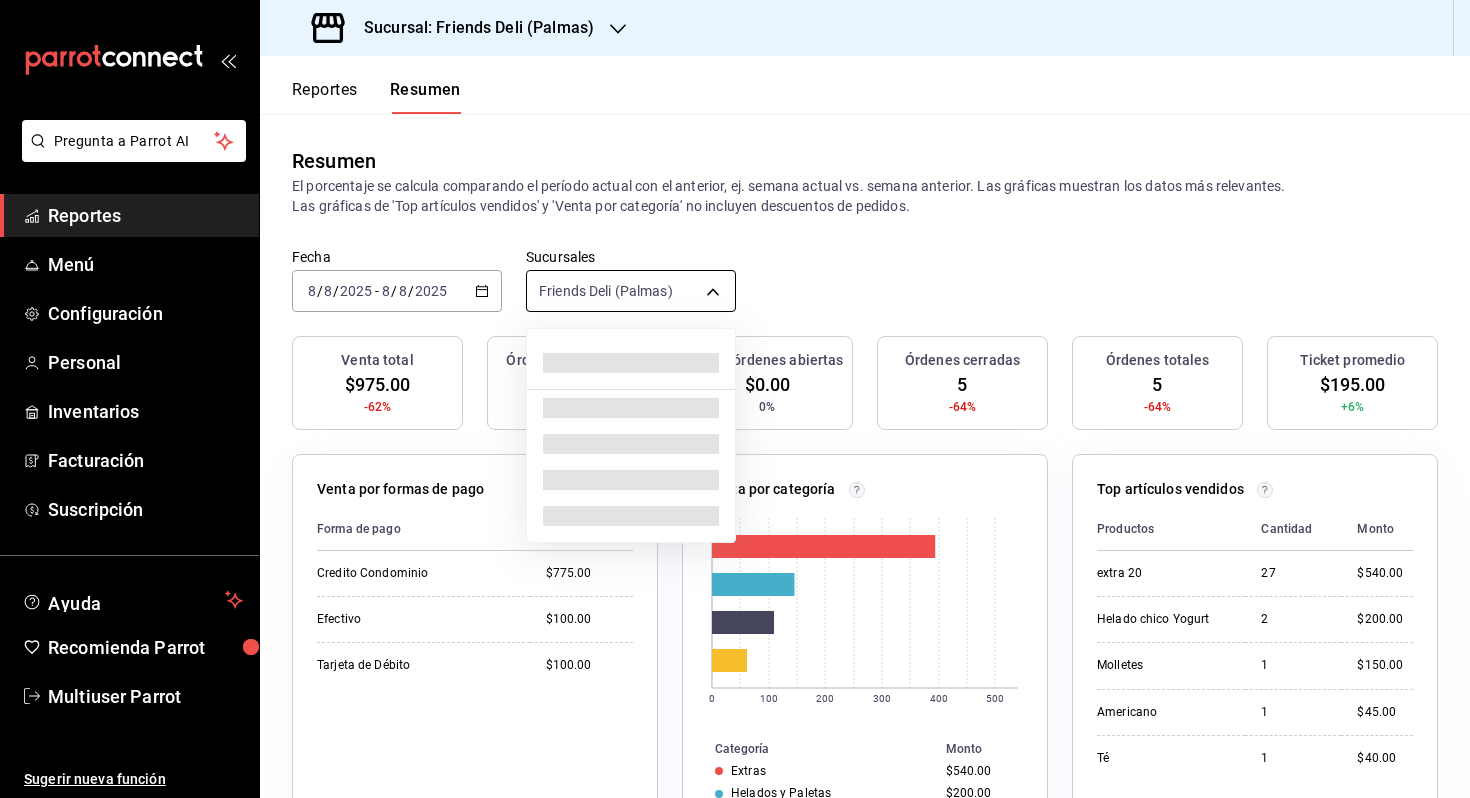 click on "Pregunta a Parrot AI Reportes   Menú   Configuración   Personal   Inventarios   Facturación   Suscripción   Ayuda Recomienda Parrot   Multiuser Parrot   Sugerir nueva función   Sucursal: Friends Deli ([LOCATION]) Reportes Resumen Resumen El porcentaje se calcula comparando el período actual con el anterior, ej. semana actual vs. semana anterior. Las gráficas muestran los datos más relevantes.  Las gráficas de 'Top artículos vendidos' y 'Venta por categoría' no incluyen descuentos de pedidos. Fecha [DATE] [DATE] - [DATE] [DATE] Sucursales Friends Deli ([LOCATION]) [object Object] Venta total $975.00 -62% Órdenes abiertas 0 0% Venta órdenes abiertas $0.00 0% Órdenes cerradas 5 -64% Órdenes totales 5 -64% Ticket promedio $195.00 +6% Venta por formas de pago Forma de pago Monto Credito Condominio $775.00 Efectivo $100.00 Tarjeta de Débito $100.00 Venta por categoría   0 100 200 300 400 500 Categoría Monto Extras $540.00 Helados y Paletas $200.00 Especialidades Mexicanas $150.00 Café" at bounding box center (735, 399) 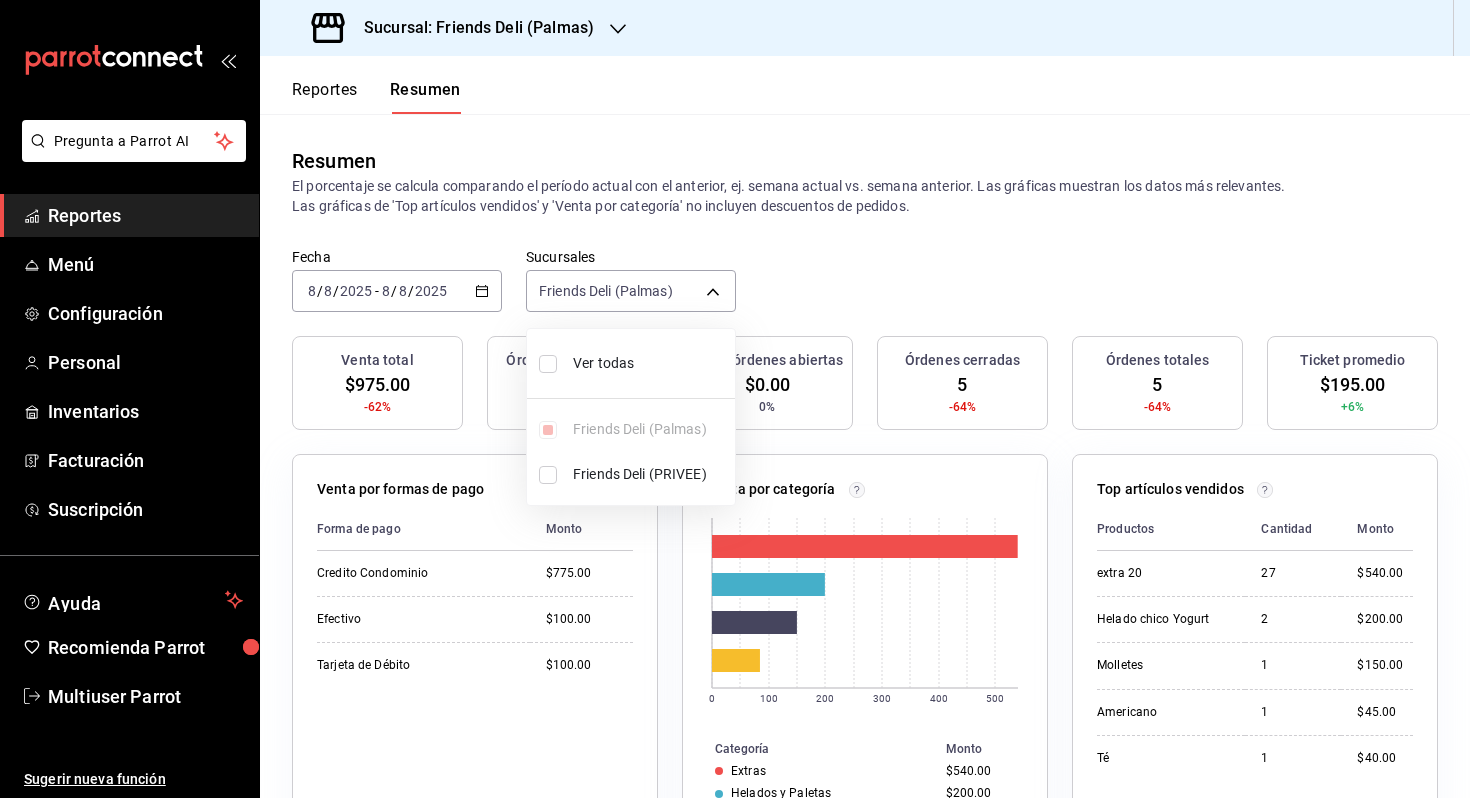 click on "Ver todas" at bounding box center (631, 363) 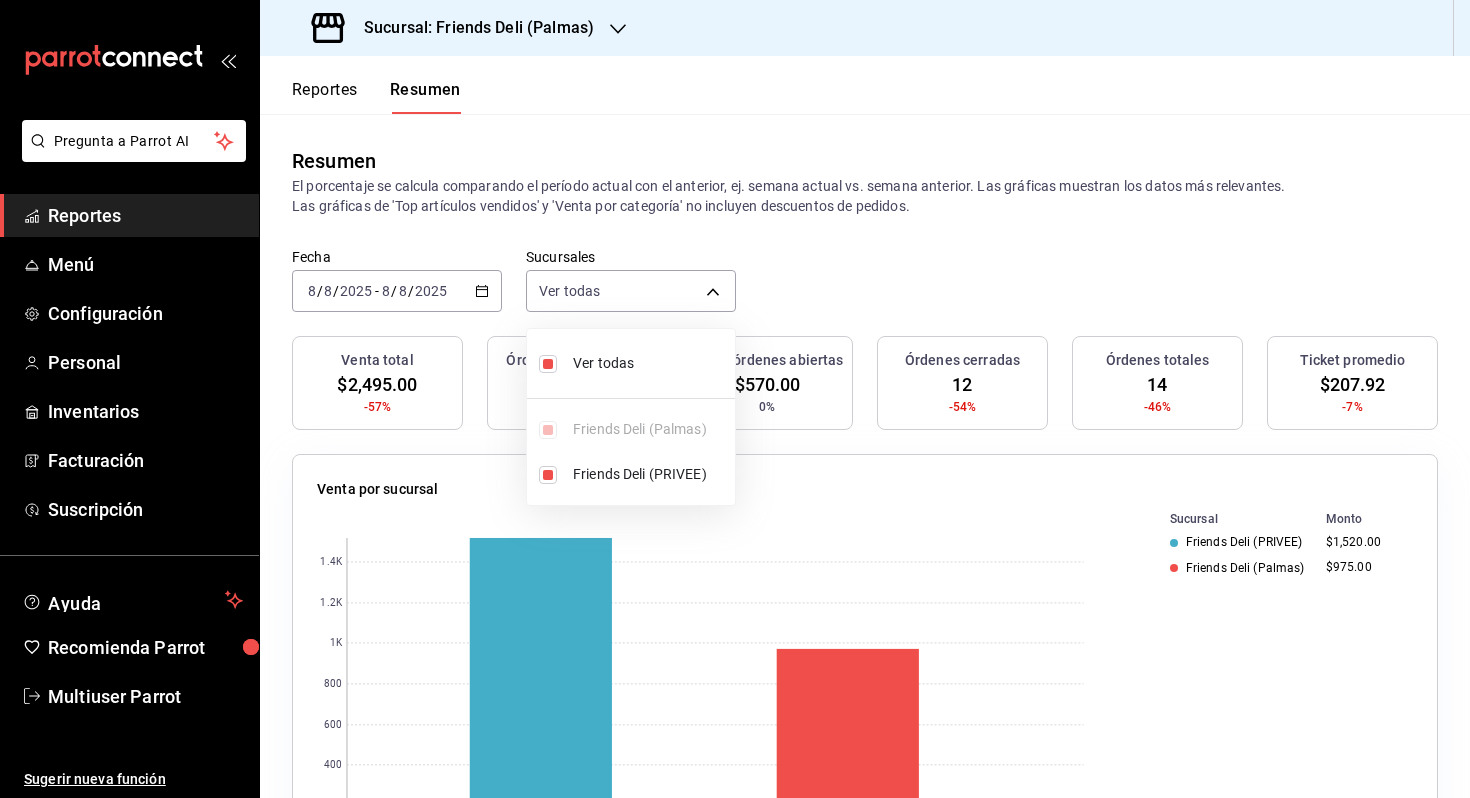 click at bounding box center [735, 399] 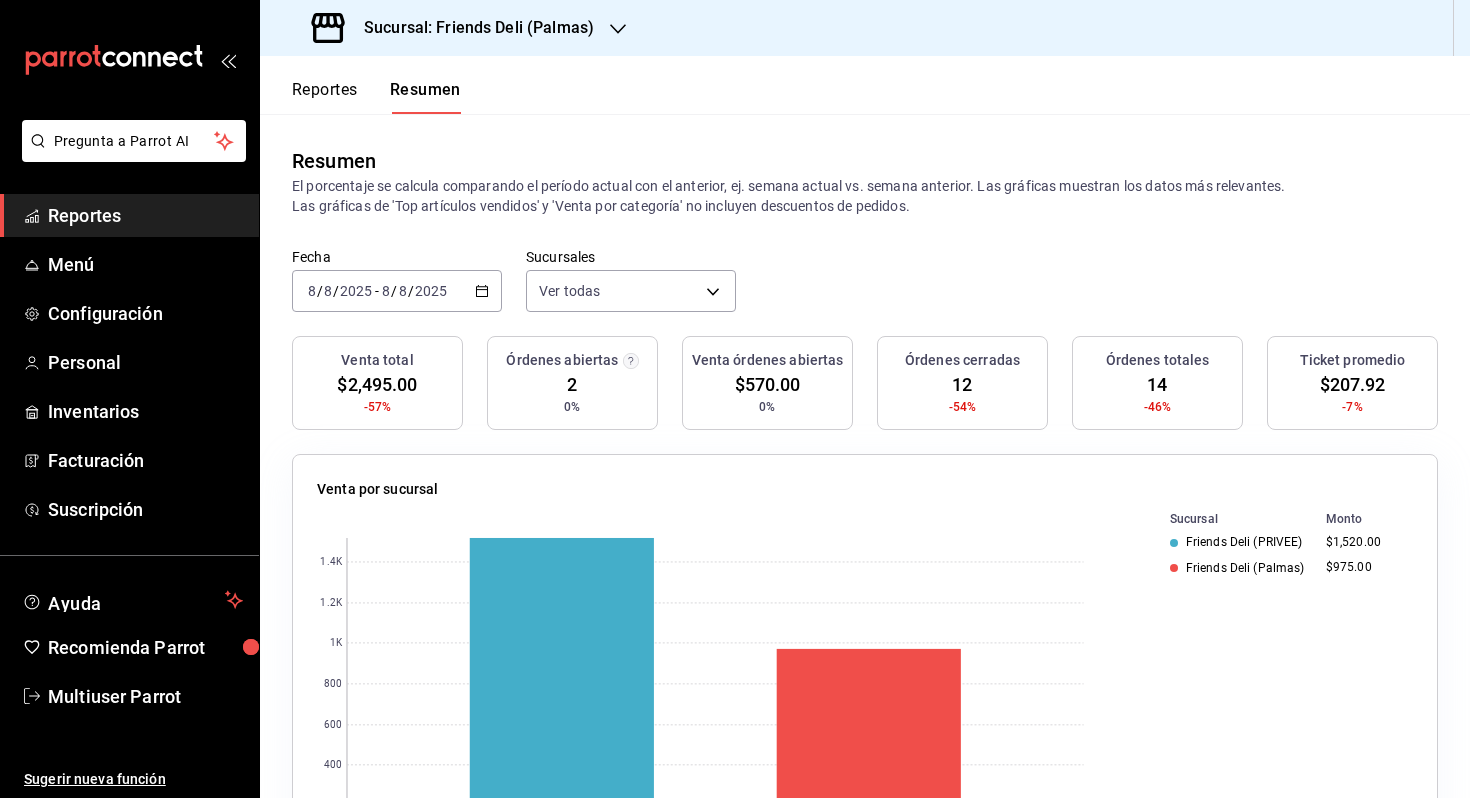 click on "2025" at bounding box center [431, 291] 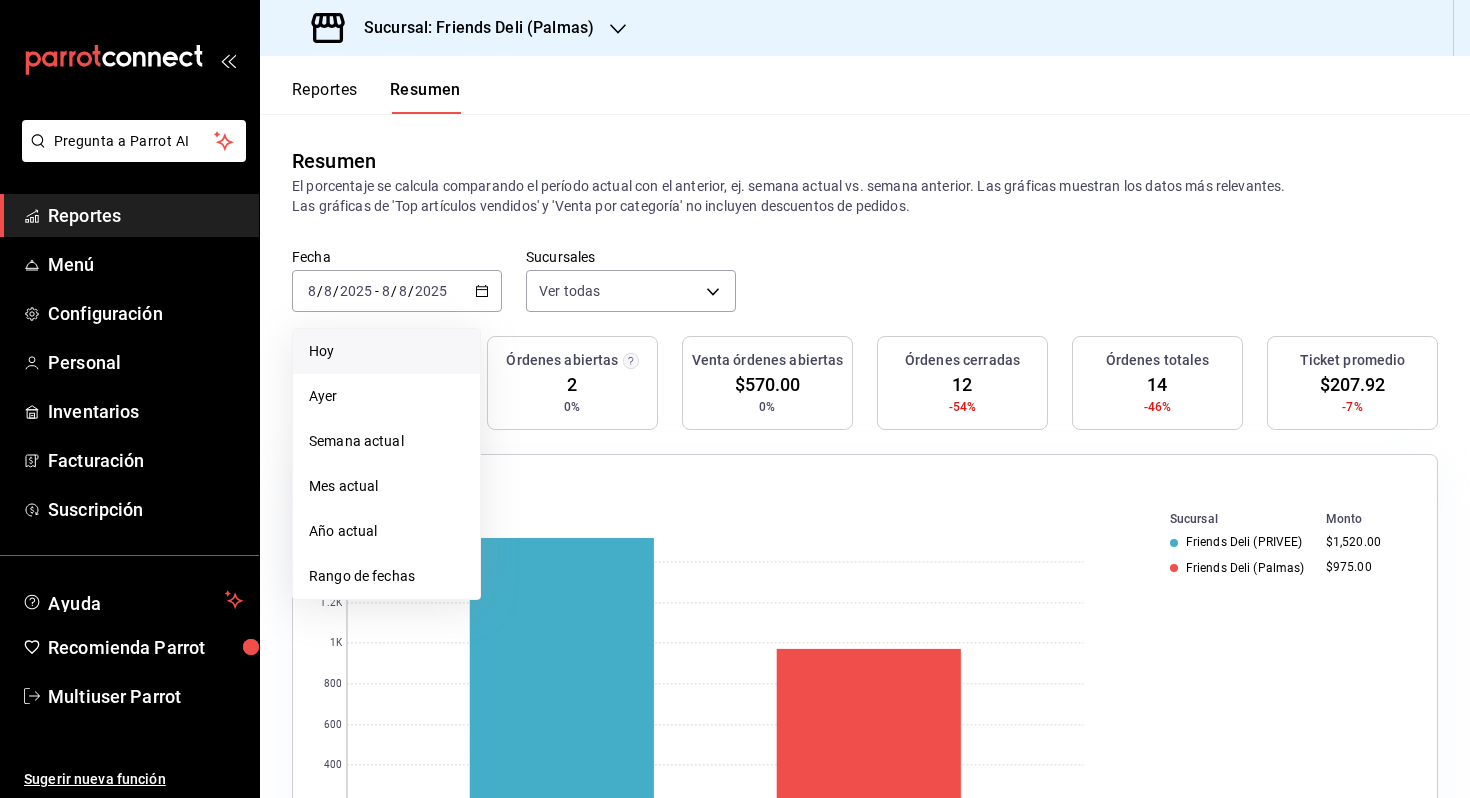 click on "Hoy" at bounding box center [386, 351] 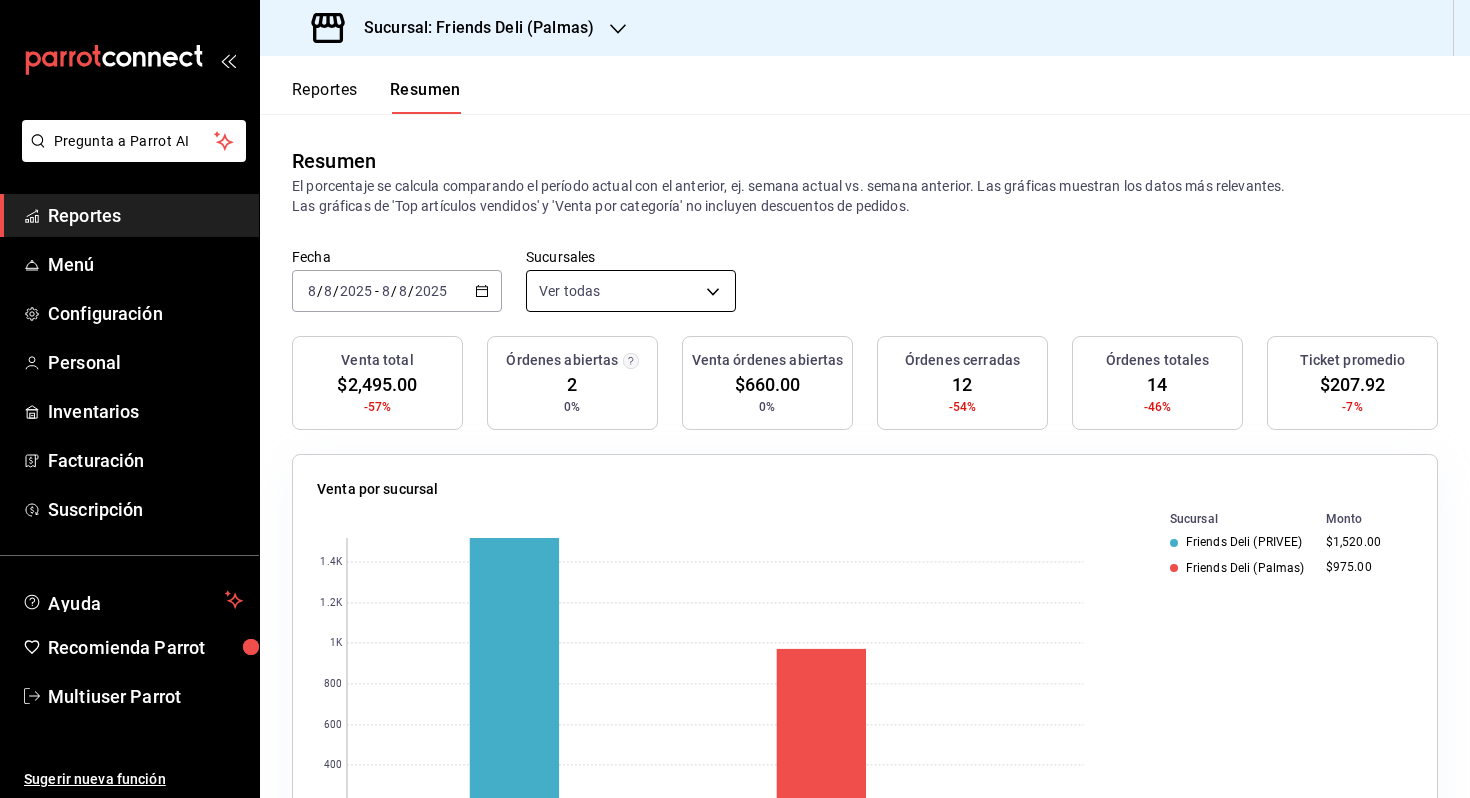 click on "Pregunta a Parrot AI Reportes   Menú   Configuración   Personal   Inventarios   Facturación   Suscripción   Ayuda Recomienda Parrot   Multiuser Parrot   Sugerir nueva función   Sucursal: Friends Deli ([LOCATION]) Reportes Resumen Resumen El porcentaje se calcula comparando el período actual con el anterior, ej. semana actual vs. semana anterior. Las gráficas muestran los datos más relevantes.  Las gráficas de 'Top artículos vendidos' y 'Venta por categoría' no incluyen descuentos de pedidos. Fecha [DATE] [DATE] - [DATE] [DATE] Sucursales Ver todas [object Object],[object Object] Venta total $2,495.00 -57% Órdenes abiertas 2 0% Venta órdenes abiertas $660.00 0% Órdenes cerradas 12 -54% Órdenes totales 14 -46% Ticket promedio $207.92 -7% Venta por sucursal 0 200 400 600 800 1K 1.2K 1.4K Sucursal Monto Friends Deli ([LOCATION]) $1,520.00 Friends Deli ([LOCATION]) $975.00 Venta por marca  0 200 400 600 800 1K 1.2K 1.4K Marca Monto Friends Deli ([LOCATION]) $1,520.00 $975.00   0" at bounding box center (735, 399) 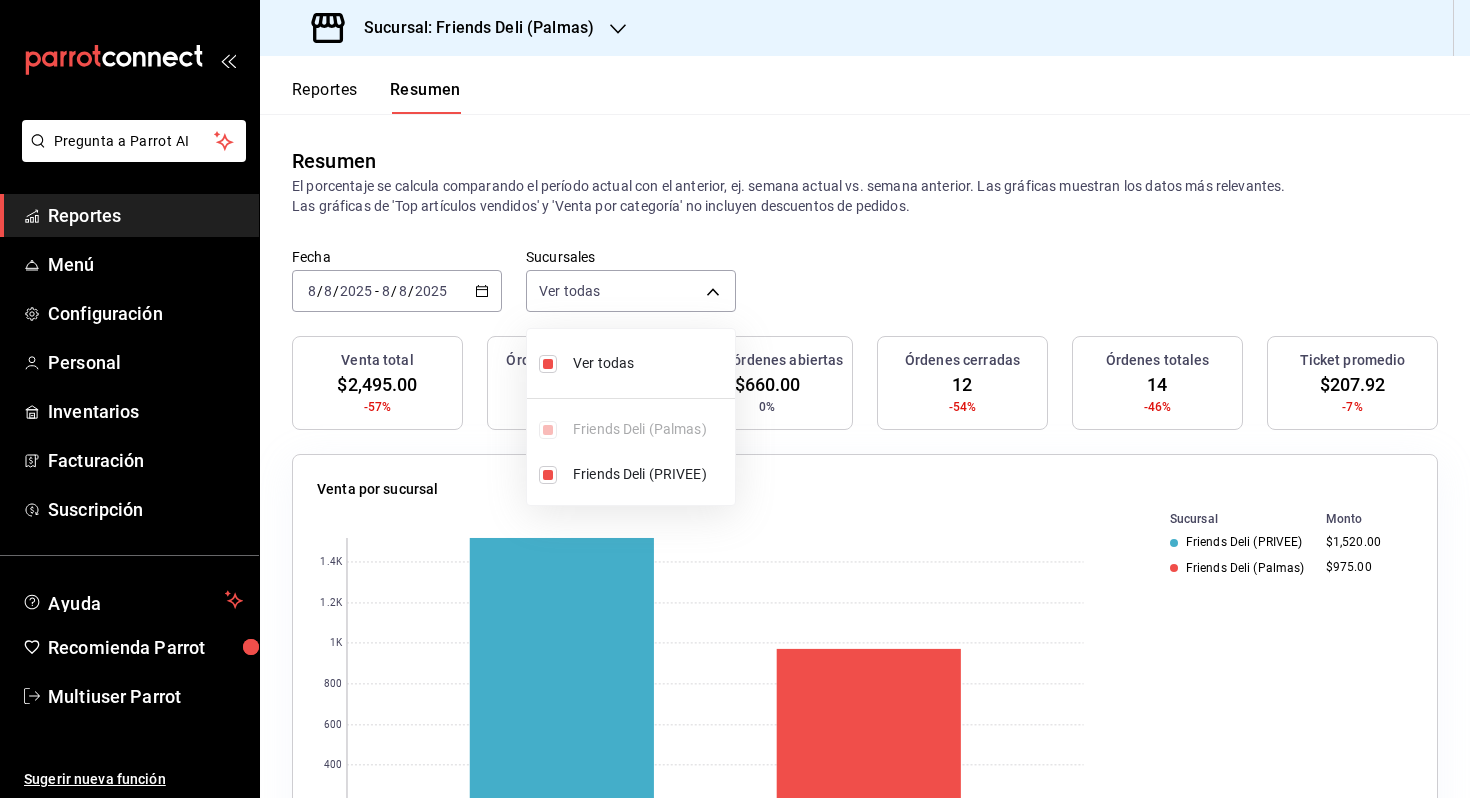 click on "Ver todas" at bounding box center (631, 363) 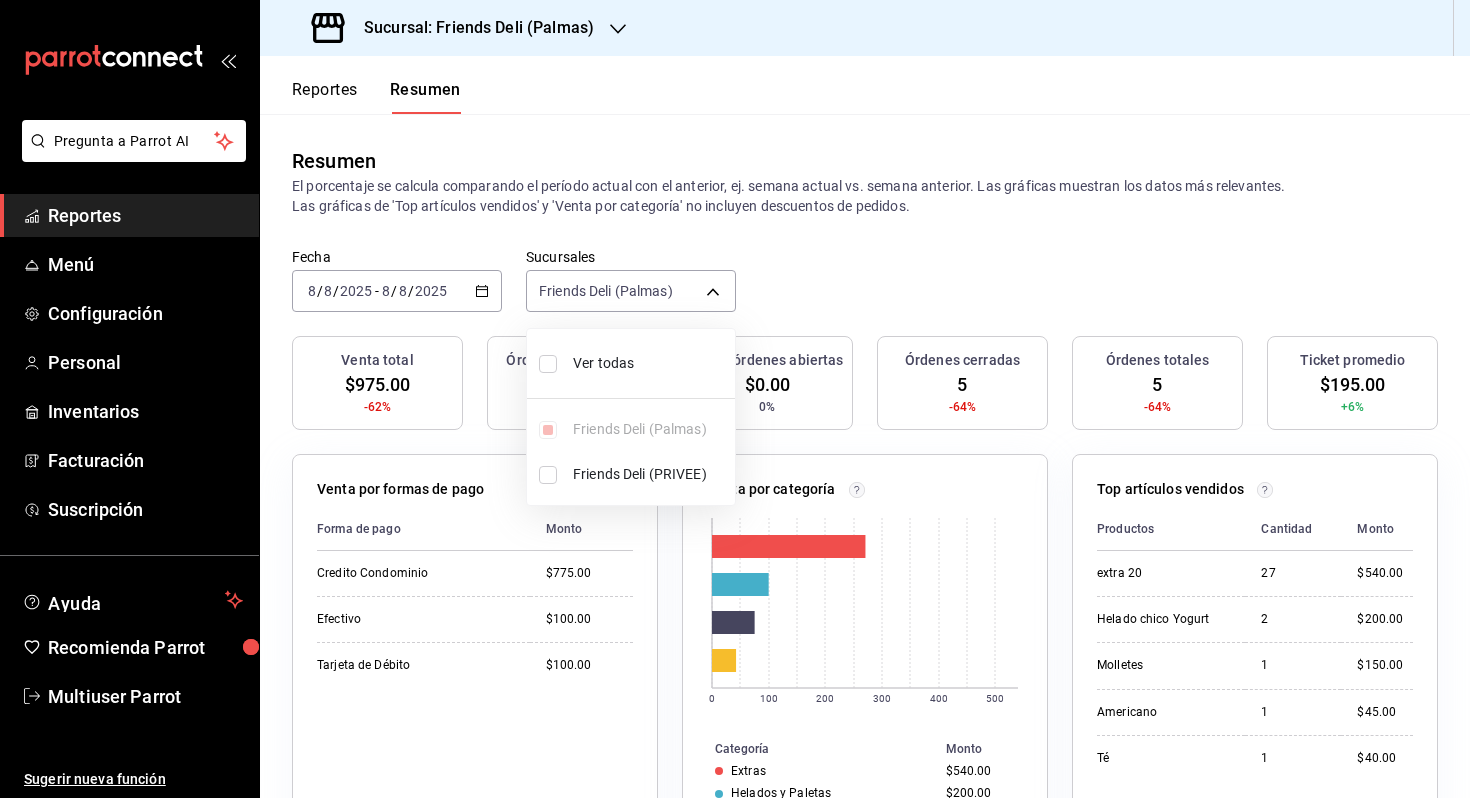 click on "Ver todas" at bounding box center [631, 363] 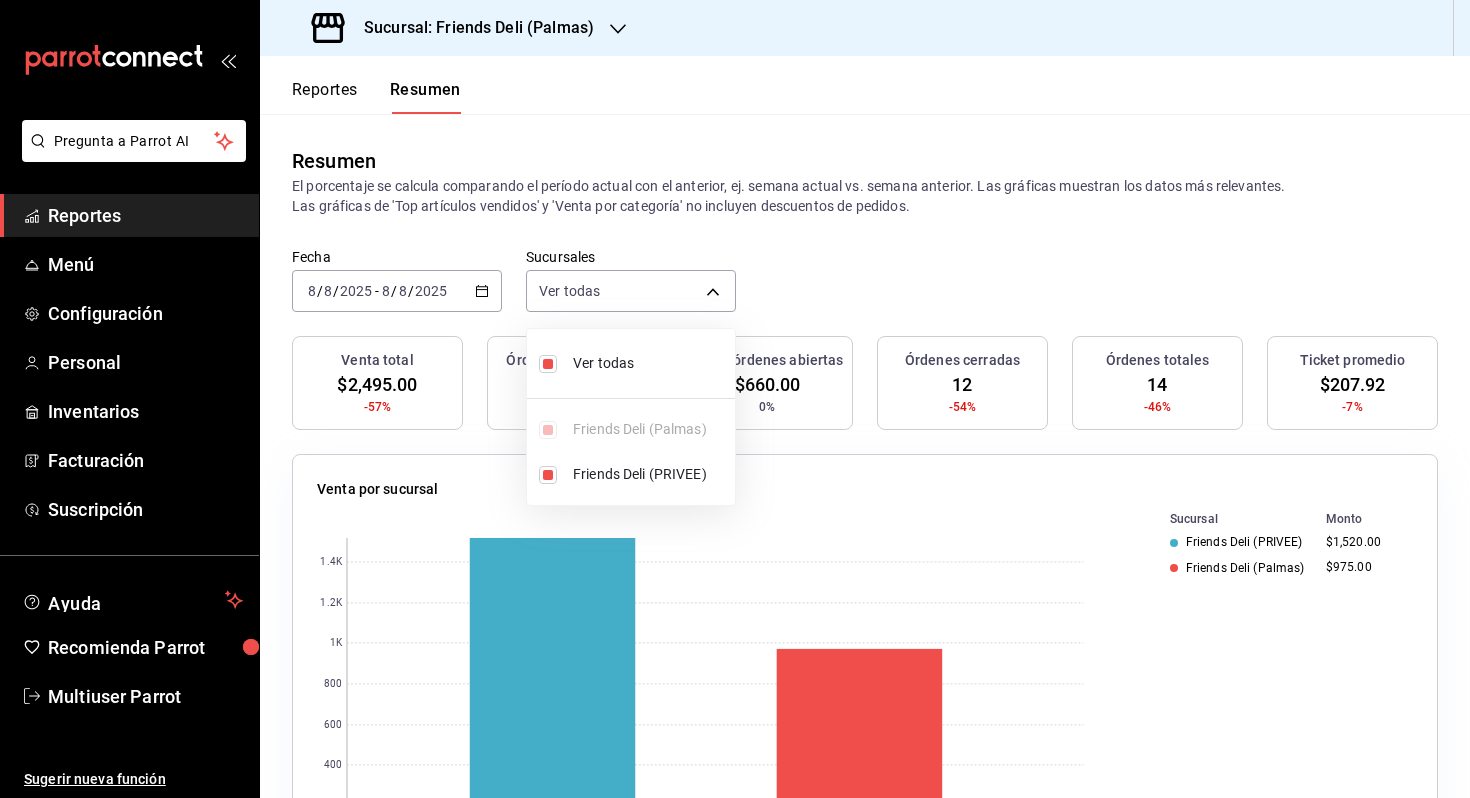 click at bounding box center (735, 399) 